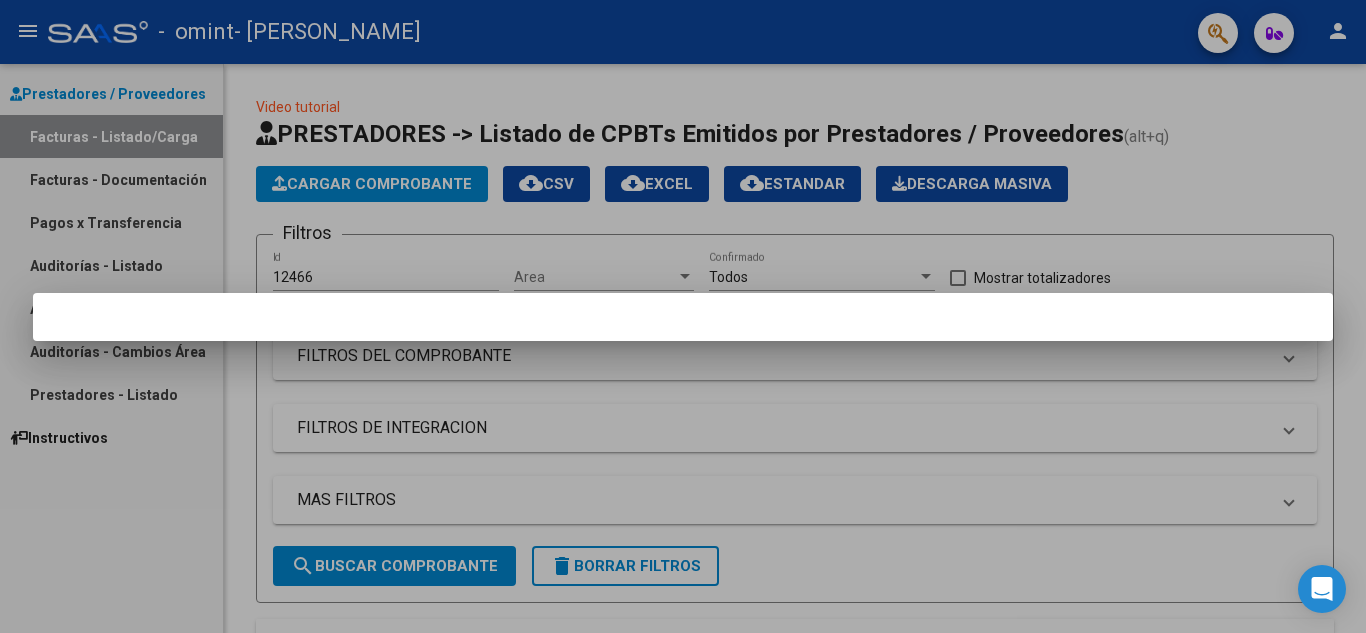 scroll, scrollTop: 0, scrollLeft: 0, axis: both 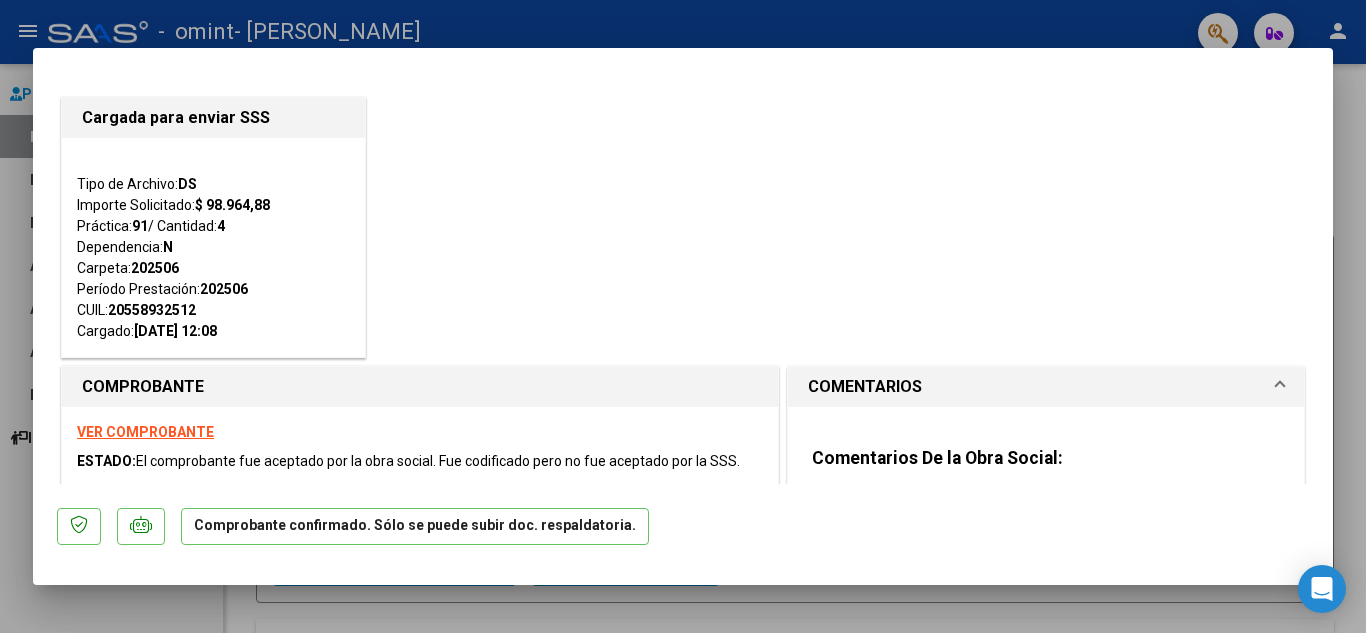 click on "VER COMPROBANTE" at bounding box center (145, 432) 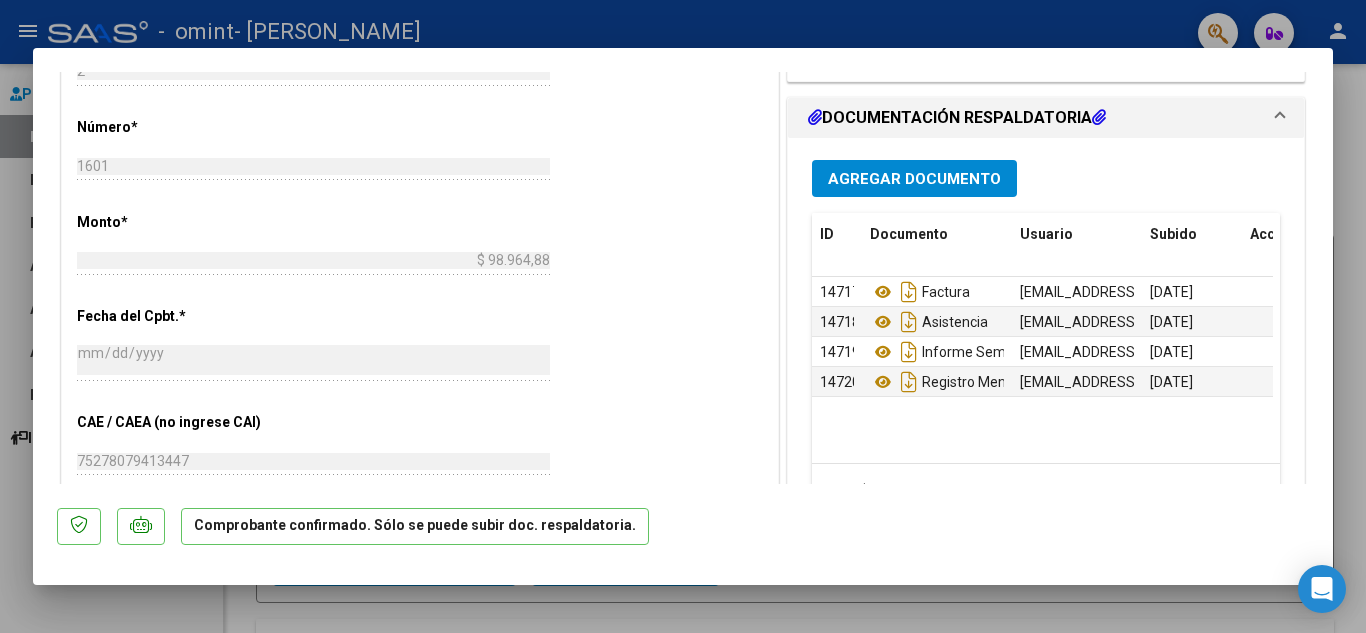 scroll, scrollTop: 981, scrollLeft: 0, axis: vertical 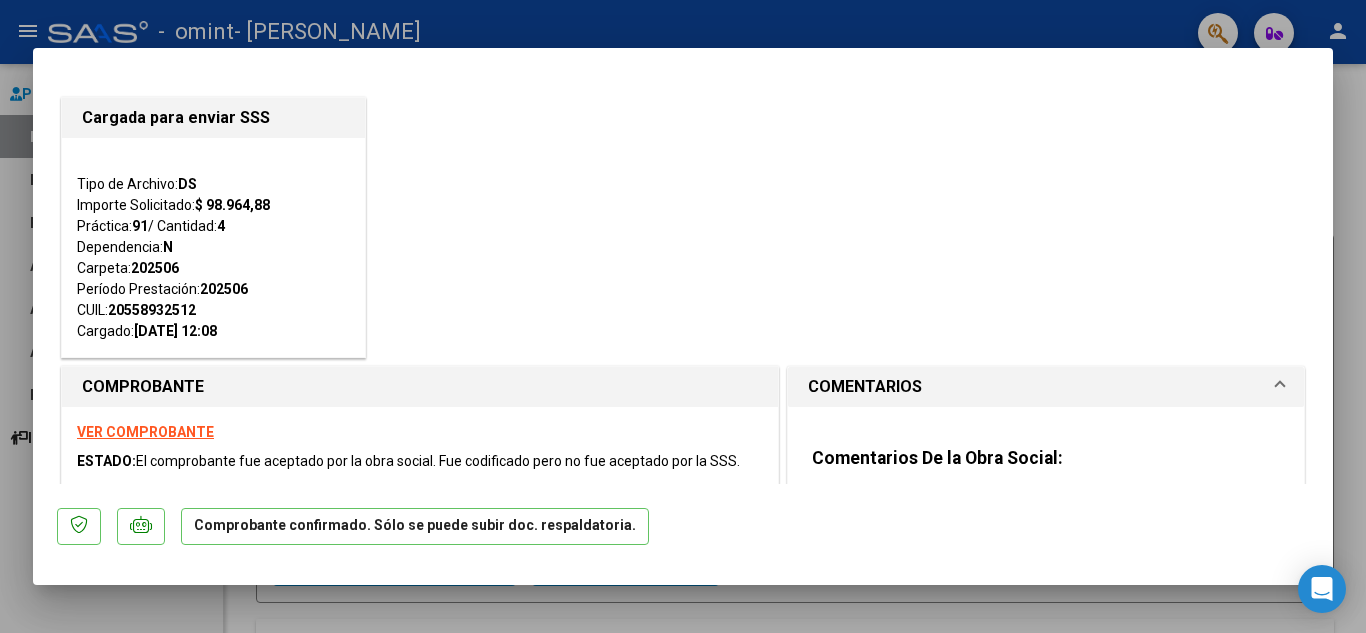 click at bounding box center (1280, 387) 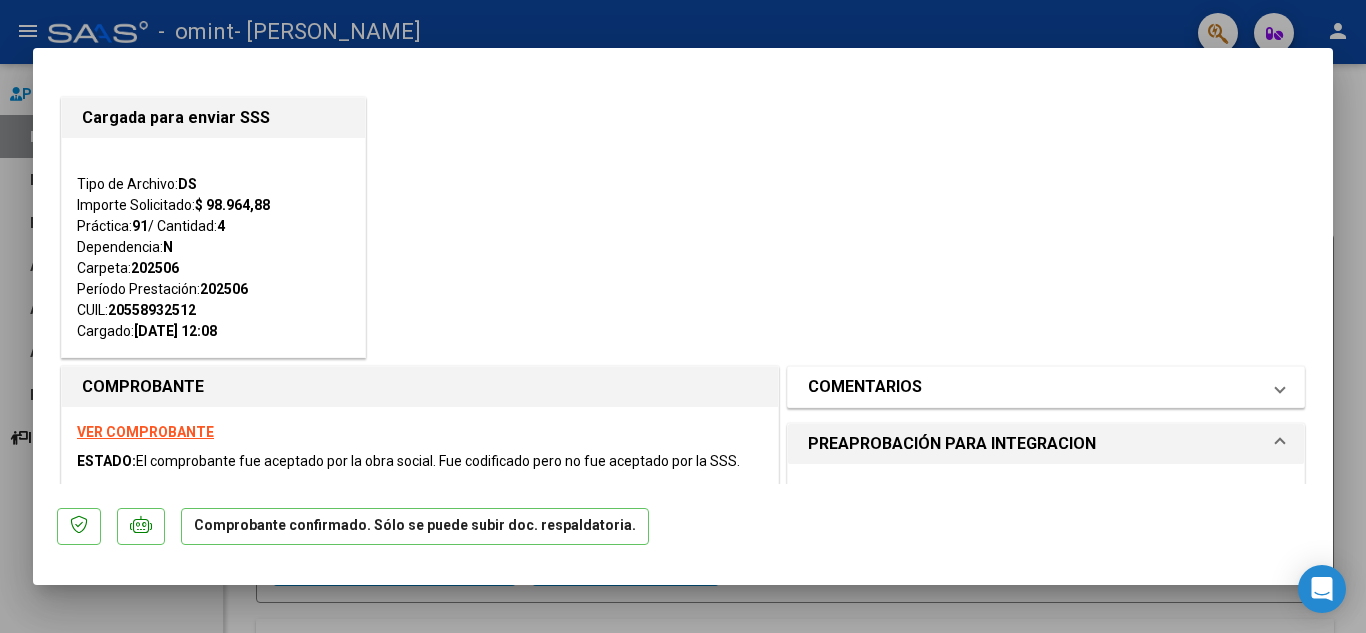 click at bounding box center (1280, 387) 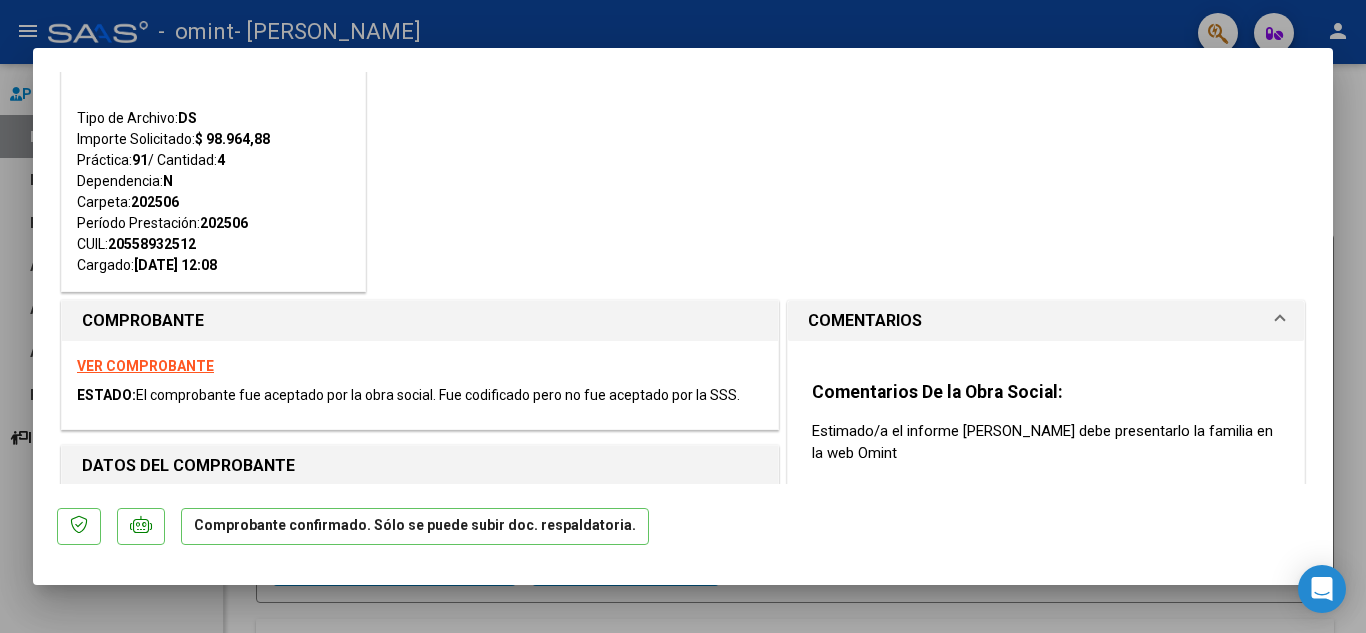 scroll, scrollTop: 80, scrollLeft: 0, axis: vertical 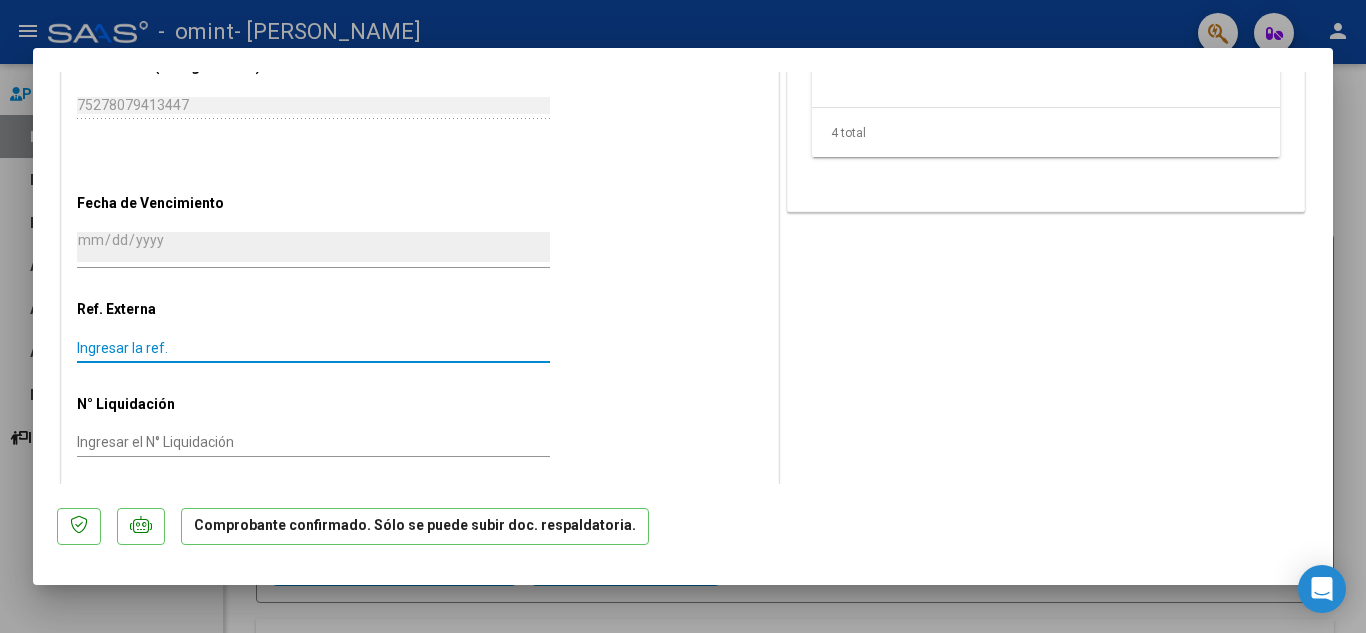 click on "Ingresar la ref." at bounding box center (313, 348) 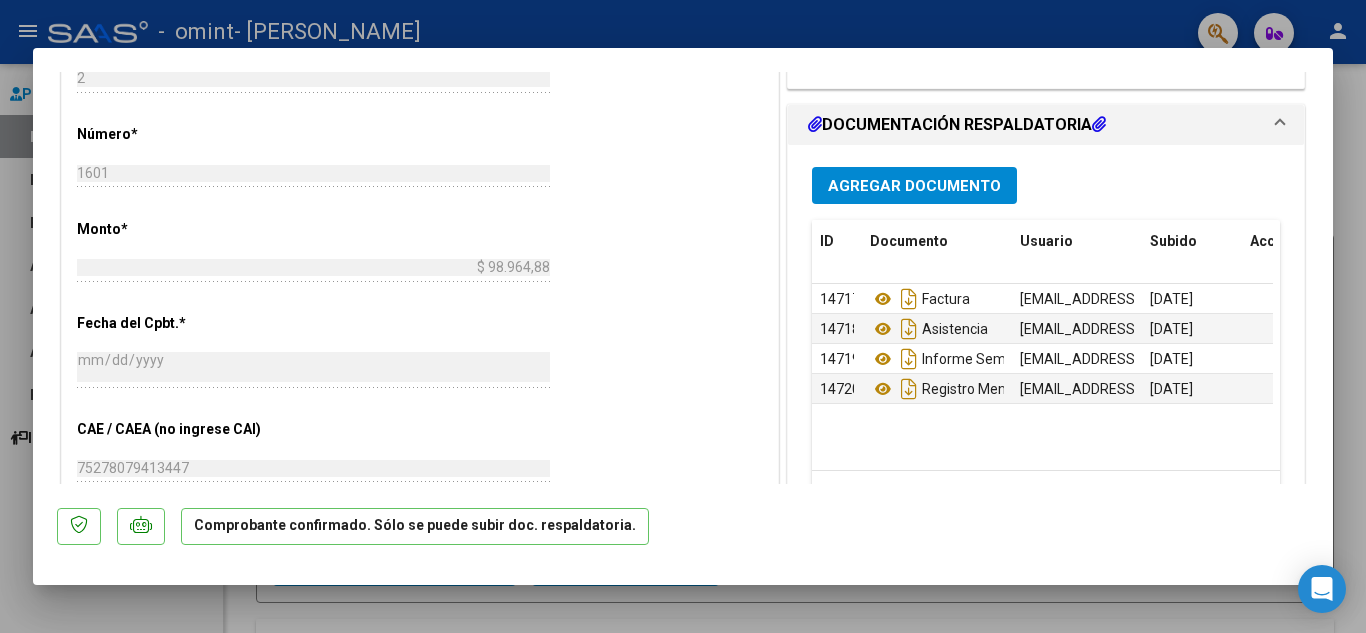 scroll, scrollTop: 904, scrollLeft: 0, axis: vertical 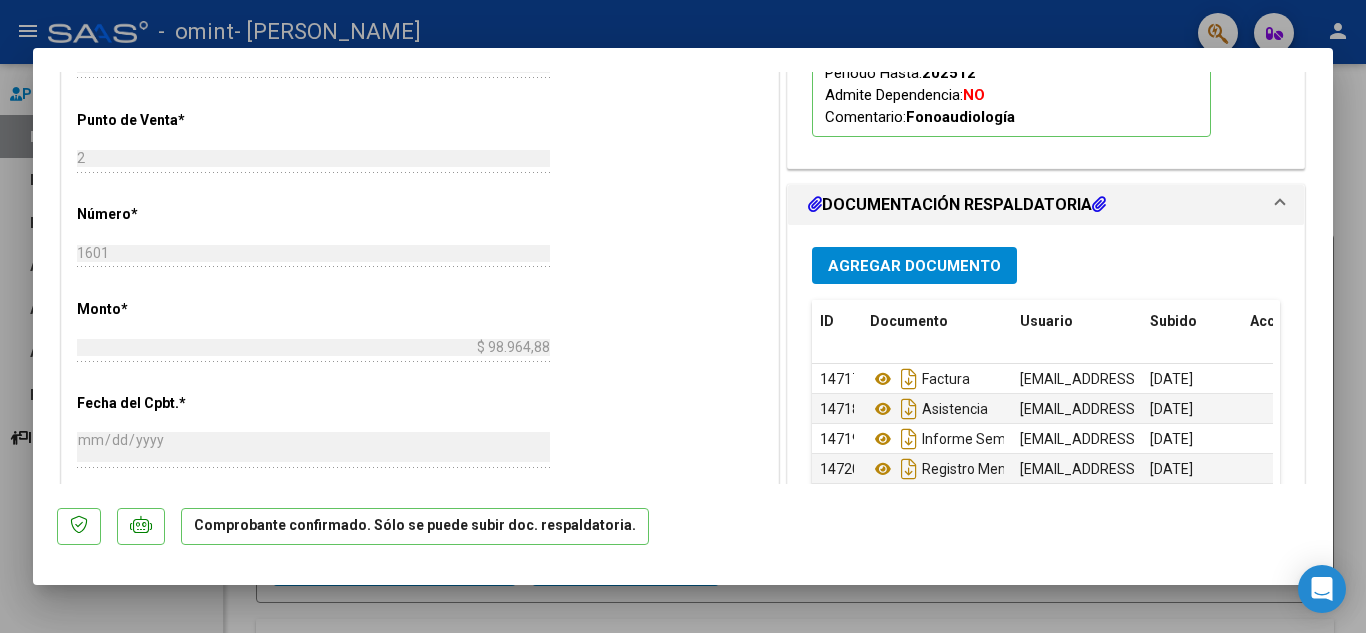 click on "DOCUMENTACIÓN RESPALDATORIA" at bounding box center [957, 205] 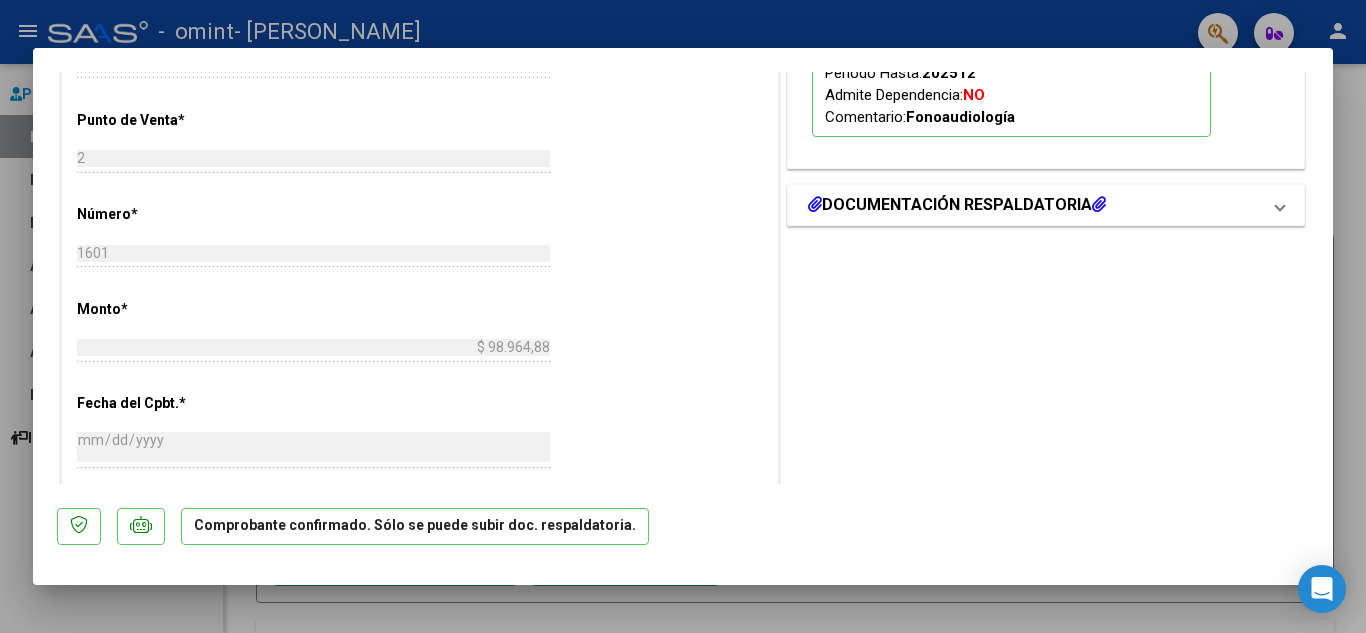 click on "DOCUMENTACIÓN RESPALDATORIA" at bounding box center [957, 205] 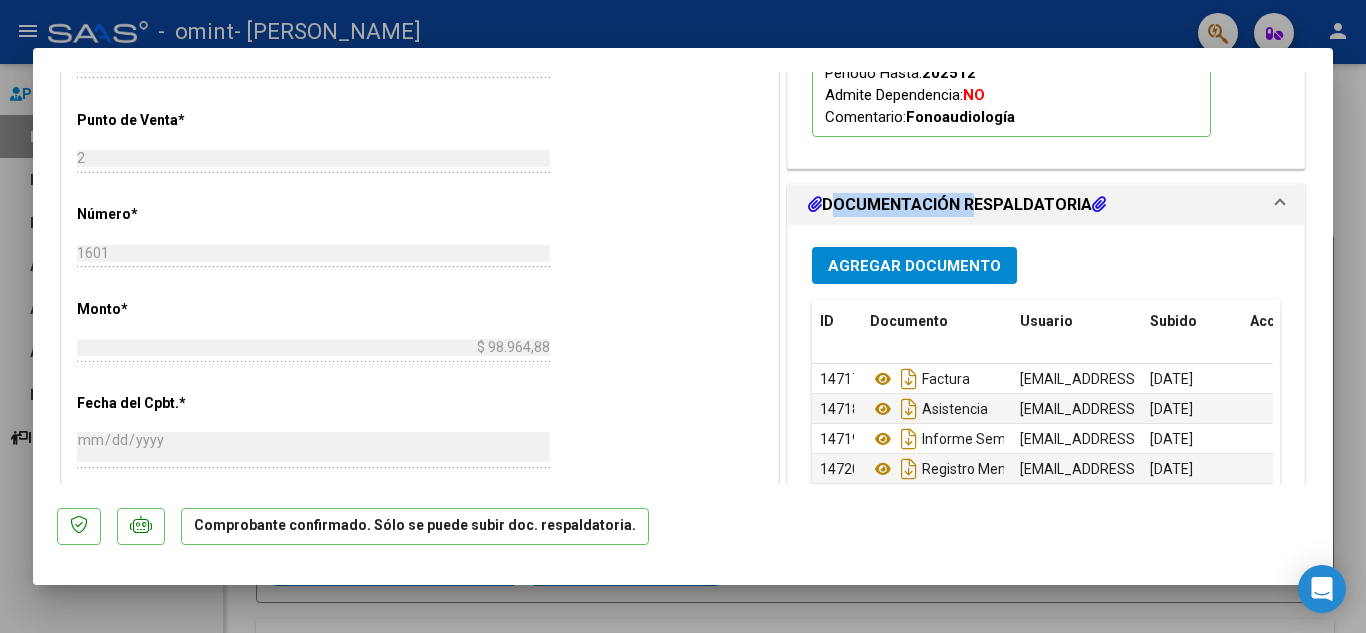 click on "DOCUMENTACIÓN RESPALDATORIA" at bounding box center (957, 205) 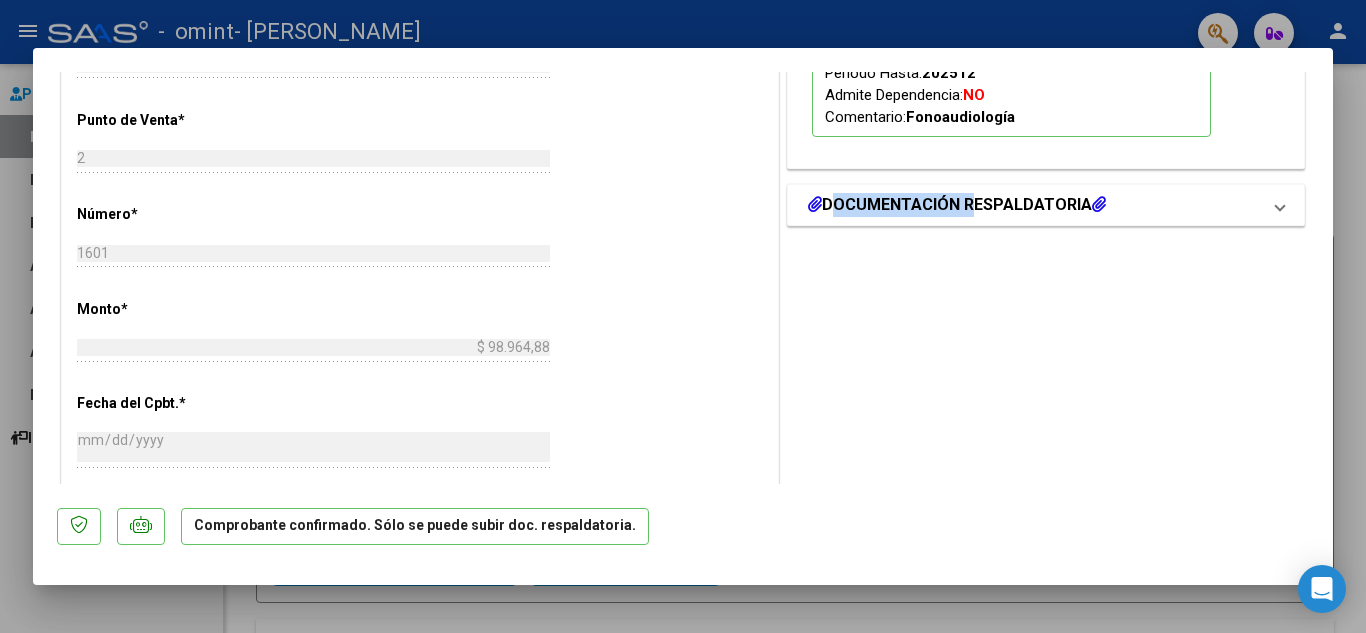 click on "DOCUMENTACIÓN RESPALDATORIA" at bounding box center [957, 205] 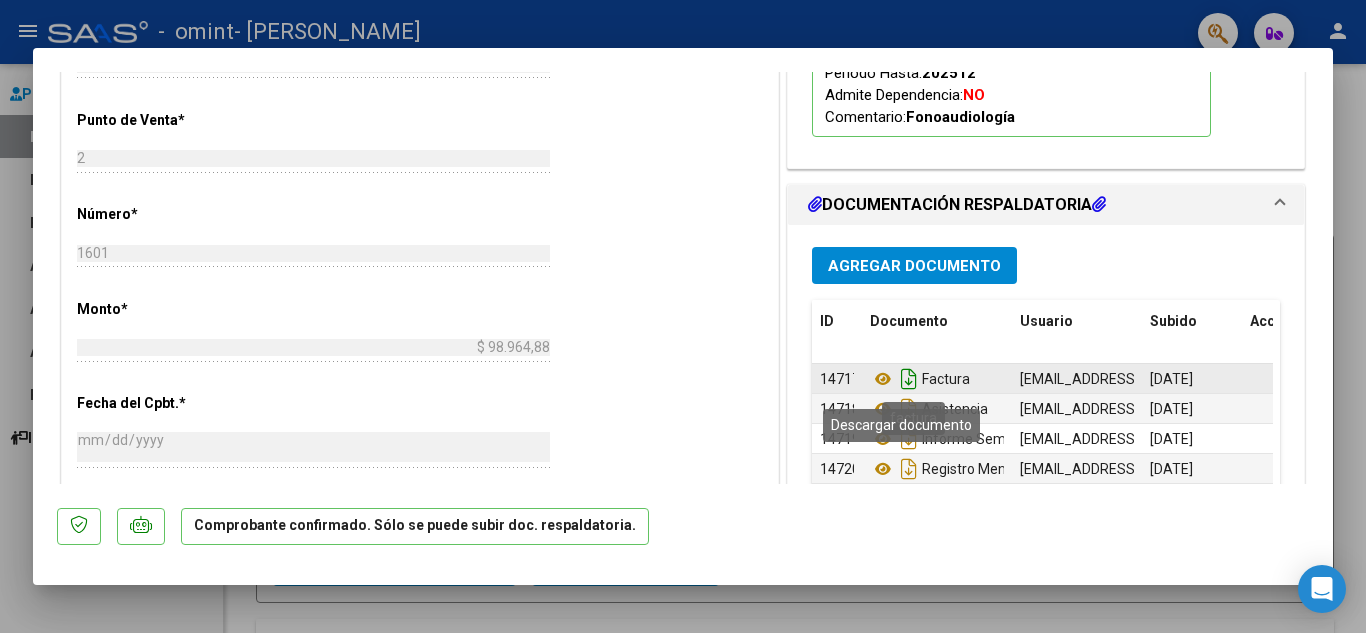 click 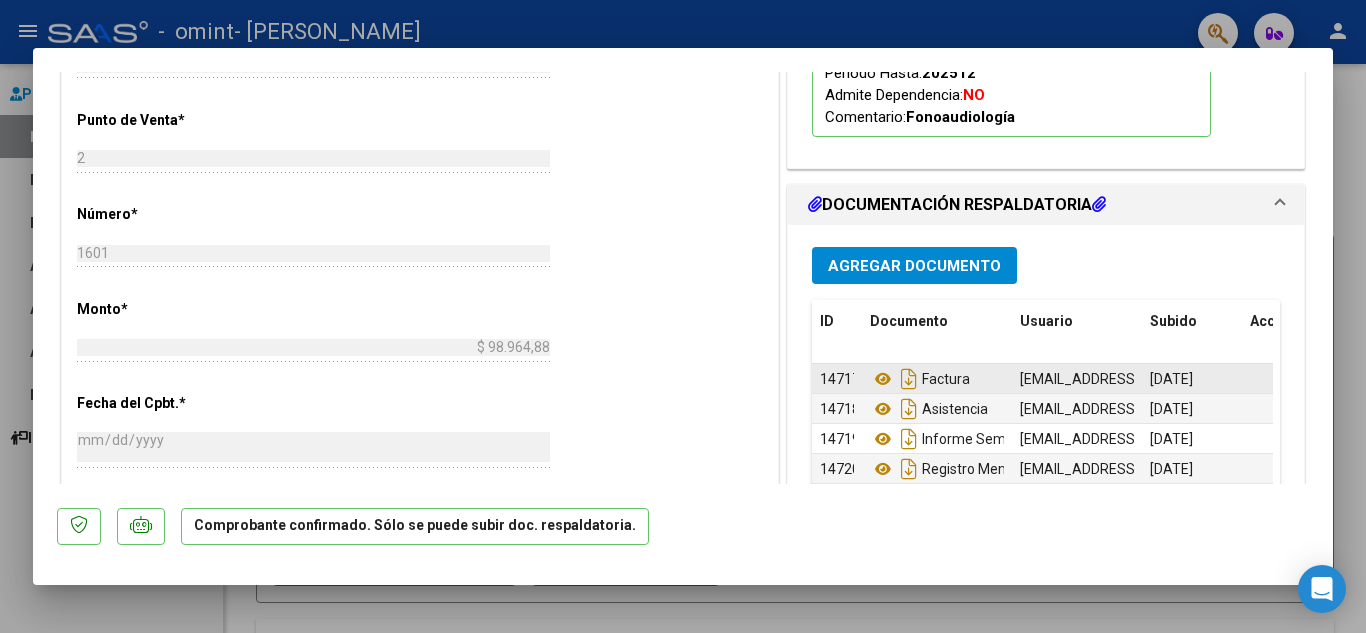 click on "DOCUMENTACIÓN RESPALDATORIA" at bounding box center (957, 205) 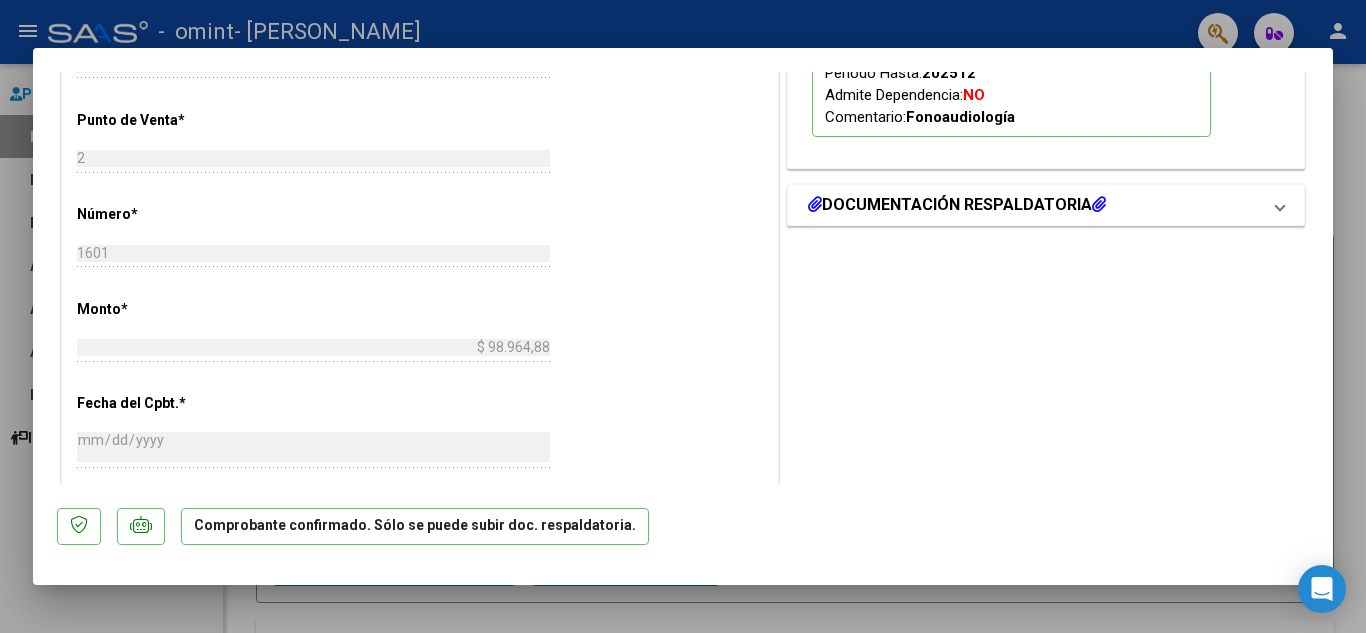 click on "DOCUMENTACIÓN RESPALDATORIA" at bounding box center [957, 205] 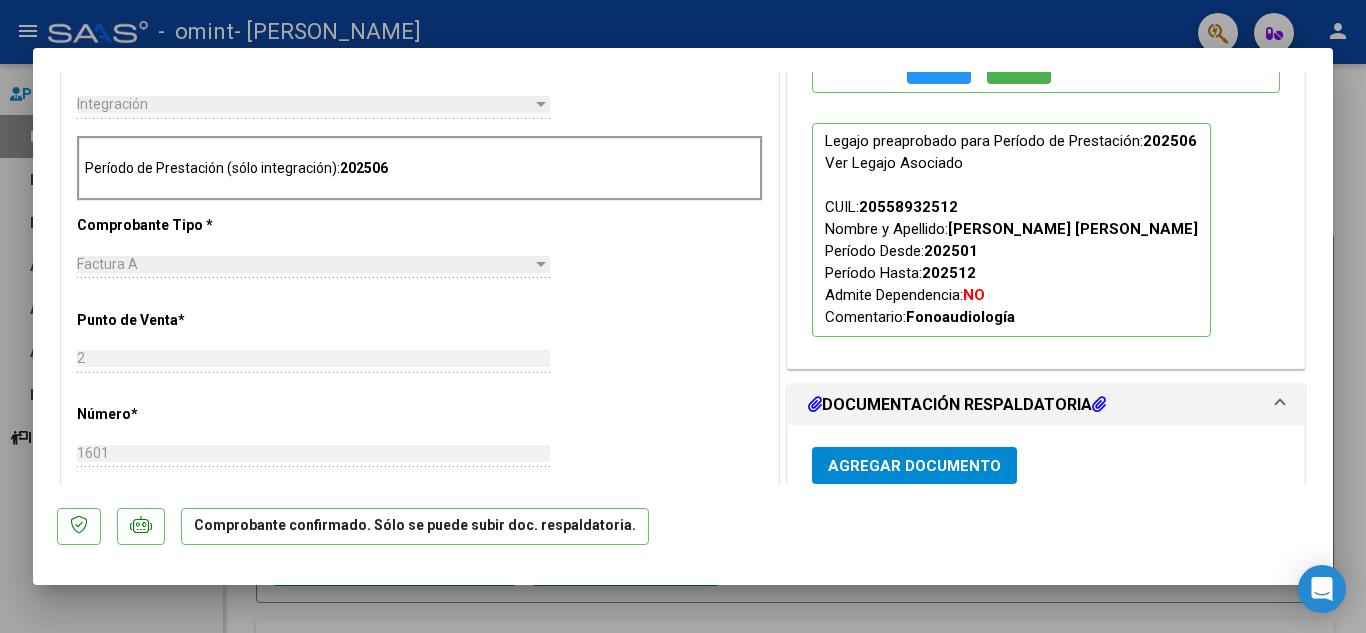 scroll, scrollTop: 624, scrollLeft: 0, axis: vertical 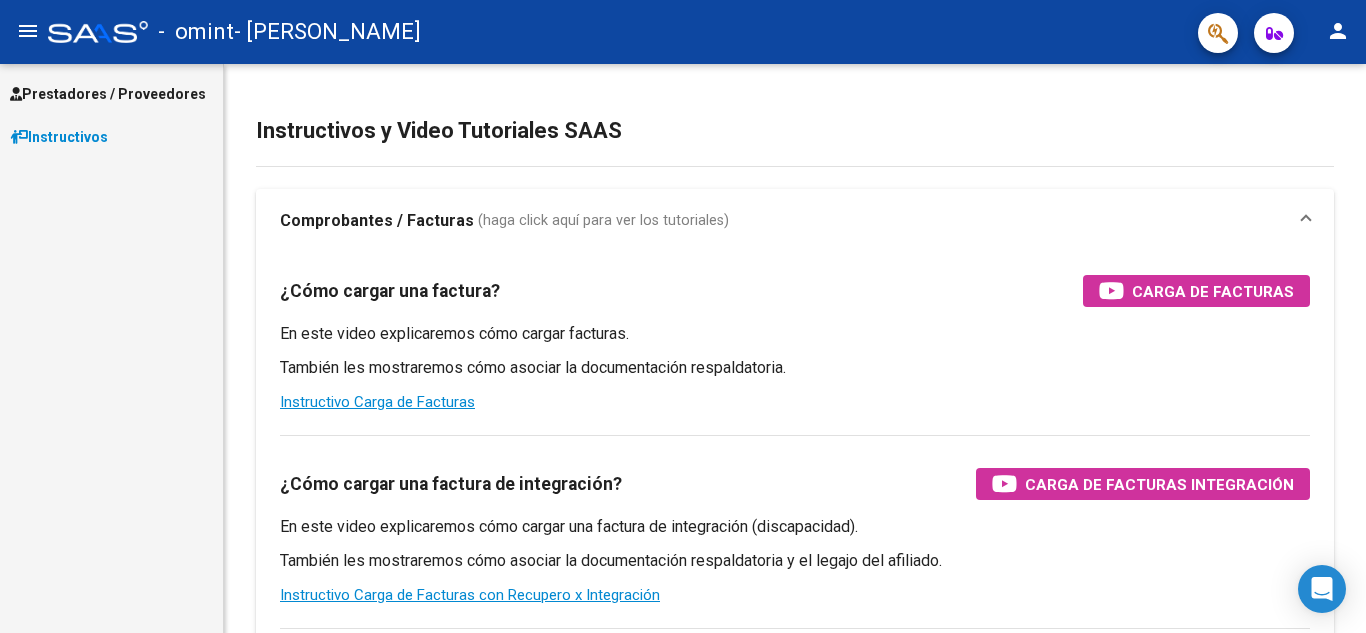 click on "menu" 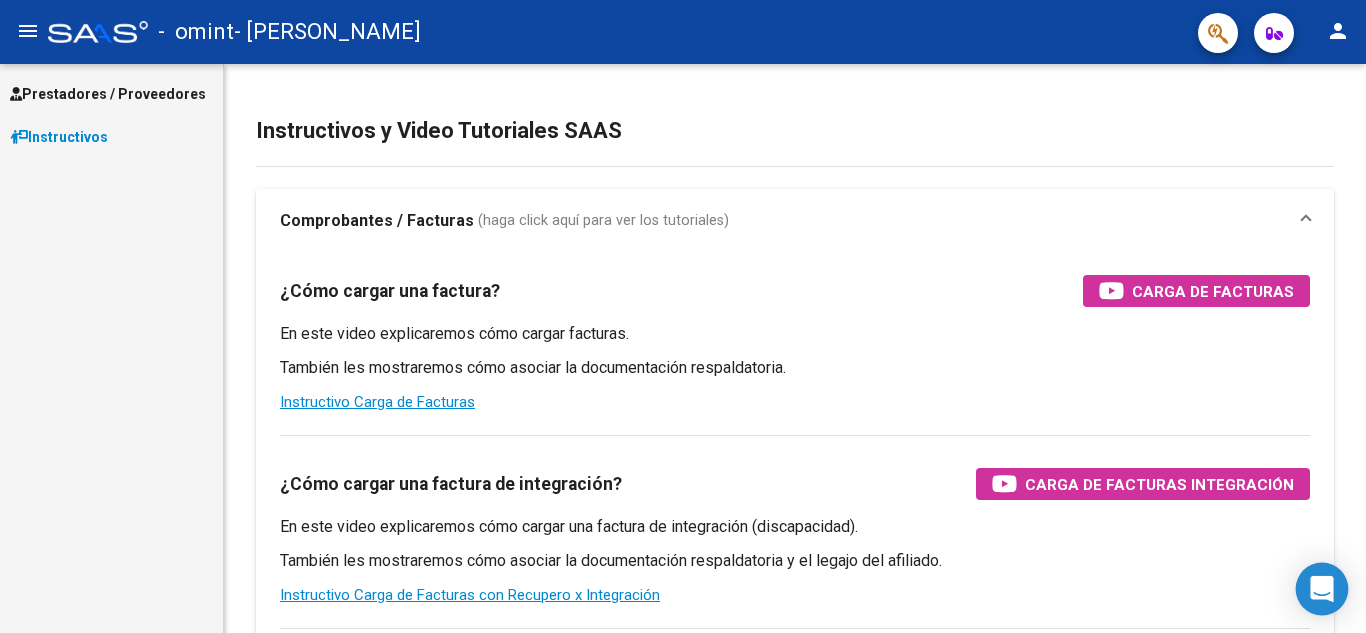 click 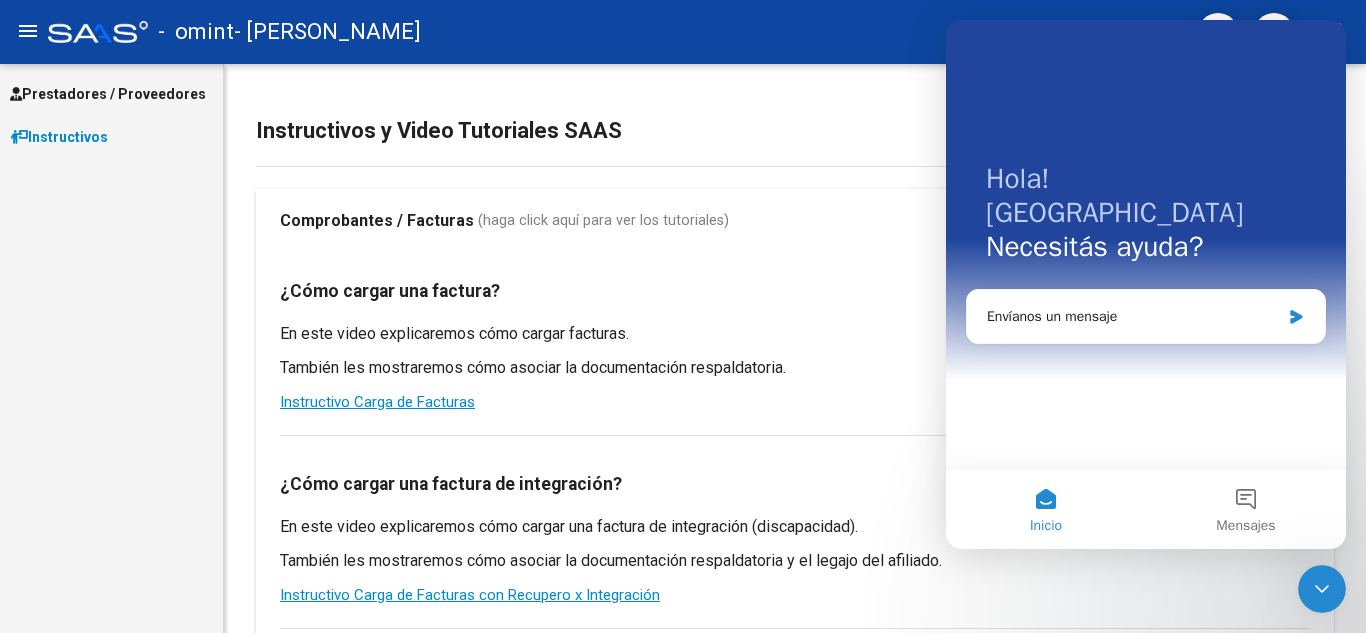 scroll, scrollTop: 0, scrollLeft: 0, axis: both 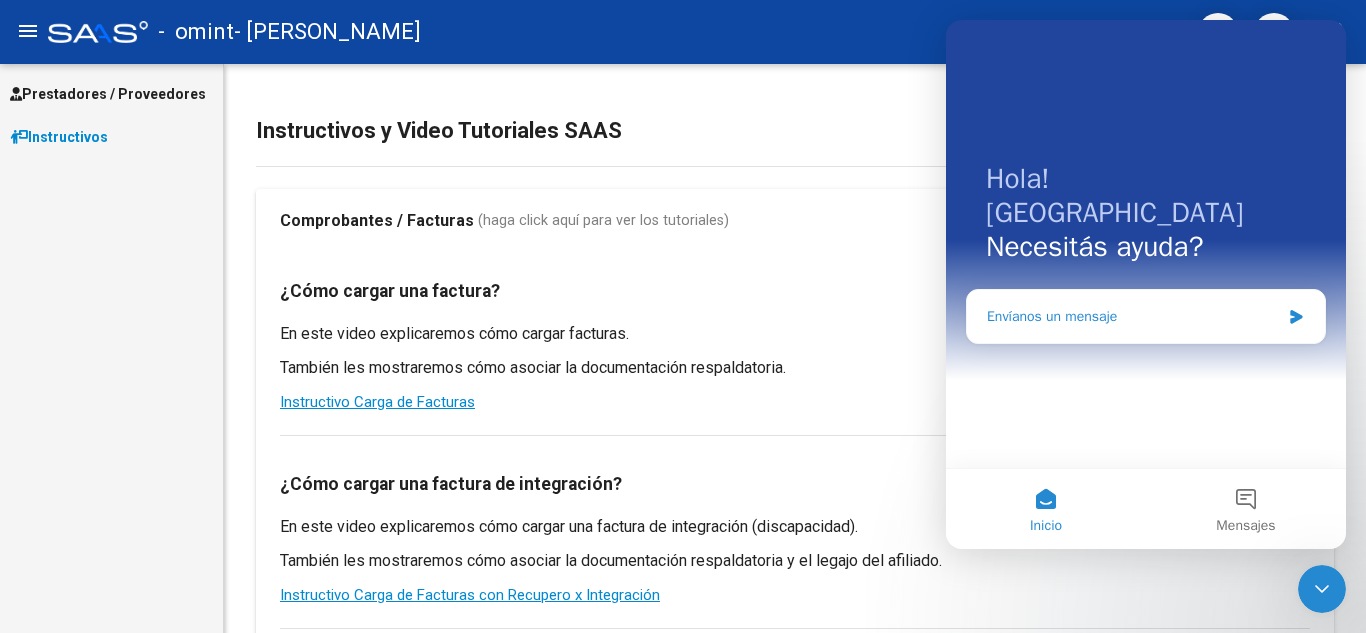 click 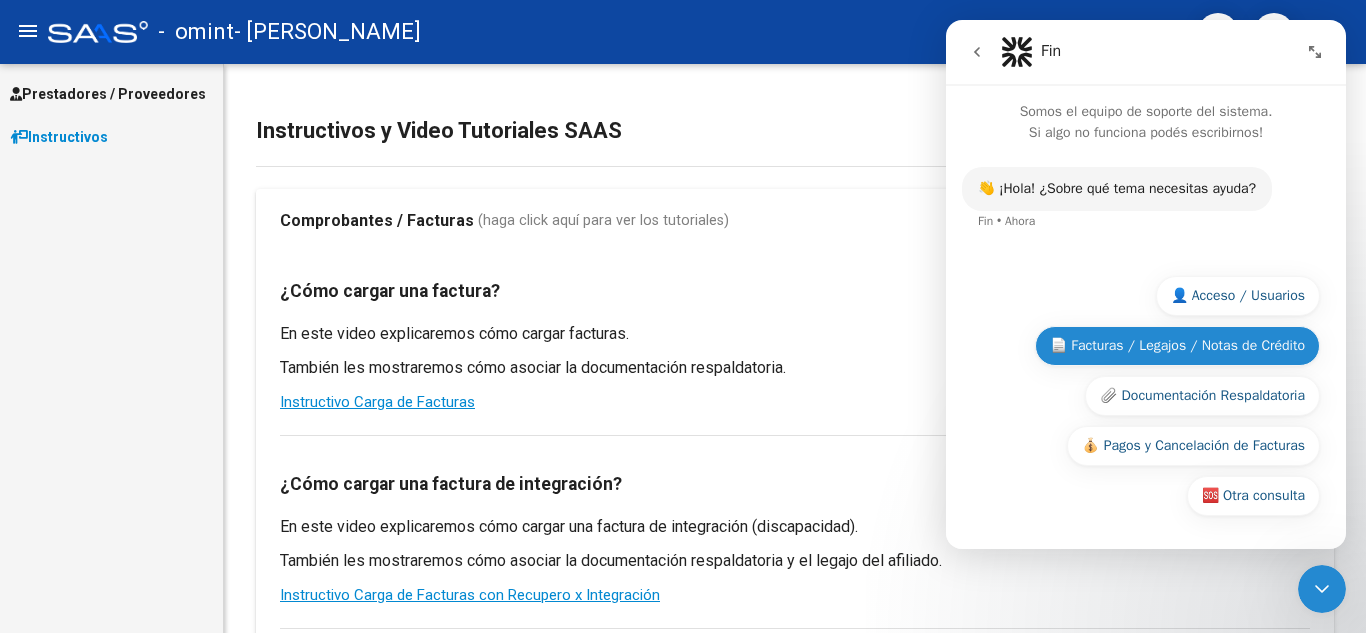 click on "📄 Facturas / Legajos / Notas de Crédito" at bounding box center (1177, 346) 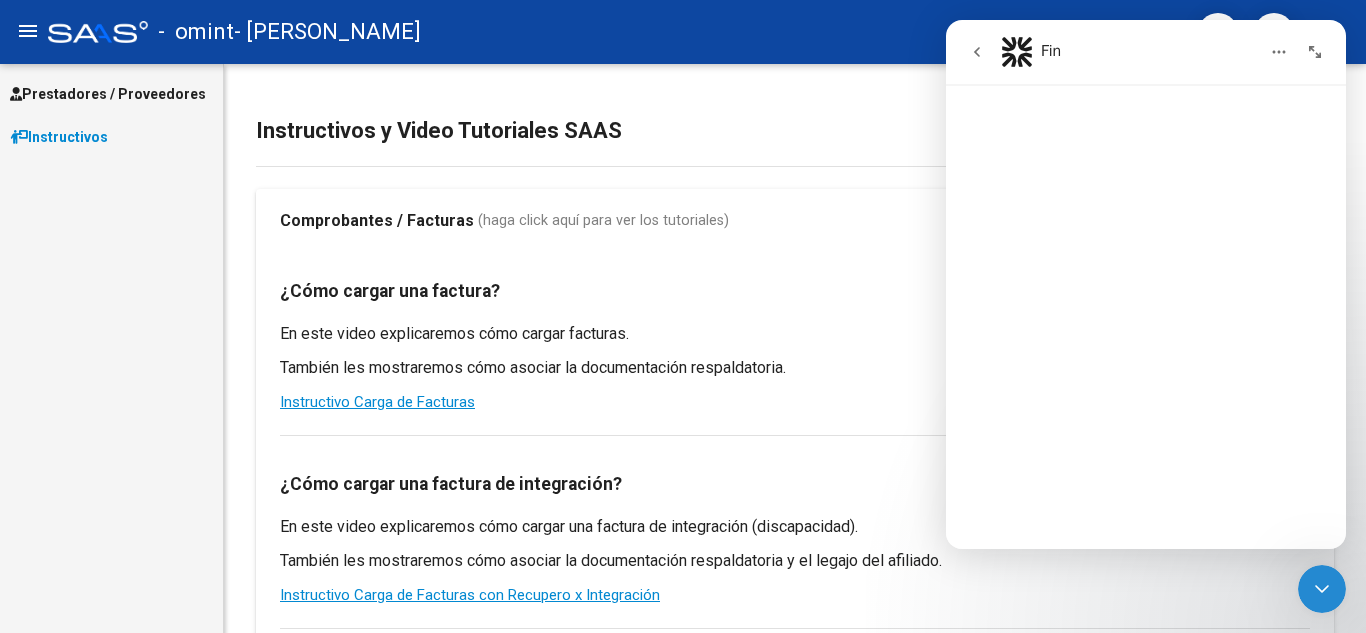 scroll, scrollTop: 368, scrollLeft: 0, axis: vertical 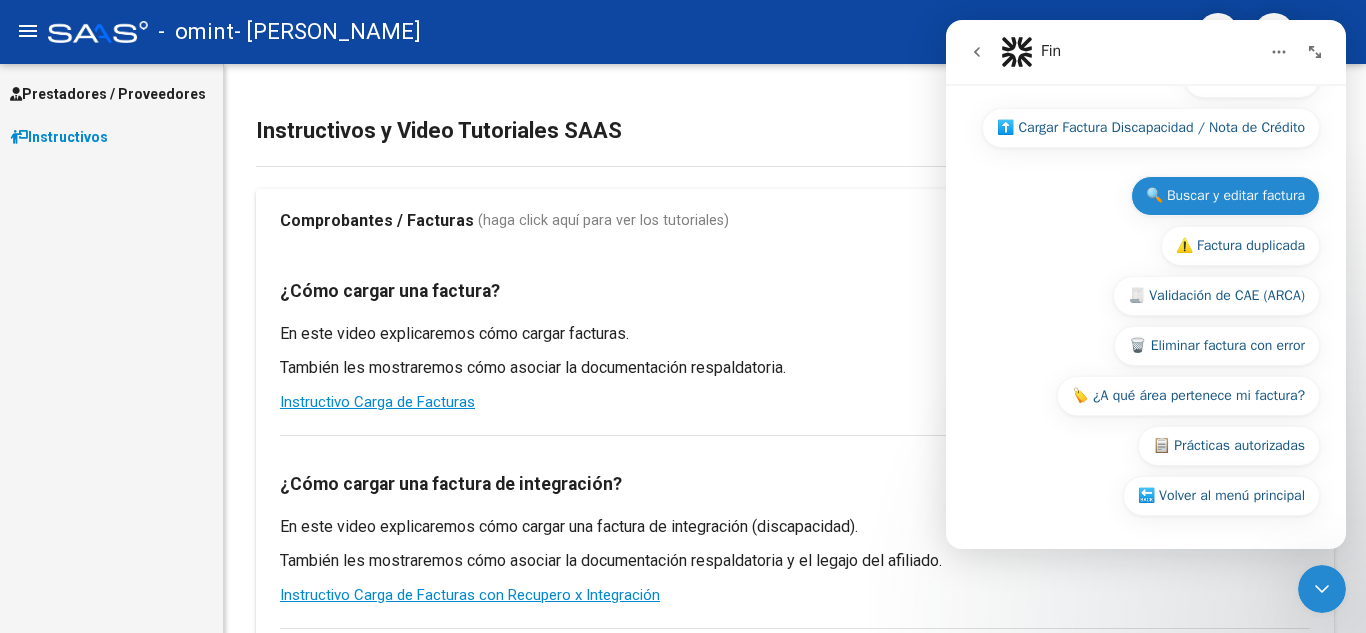 click on "🔍 Buscar y editar factura" at bounding box center (1225, 196) 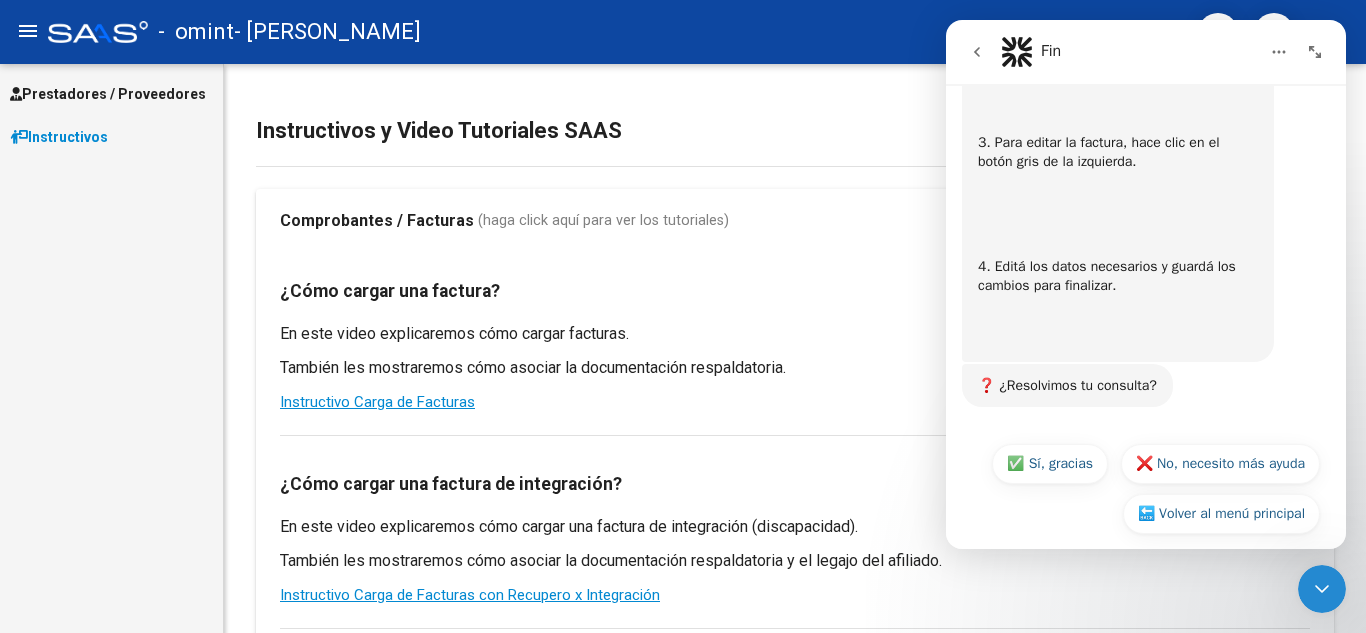 scroll, scrollTop: 879, scrollLeft: 0, axis: vertical 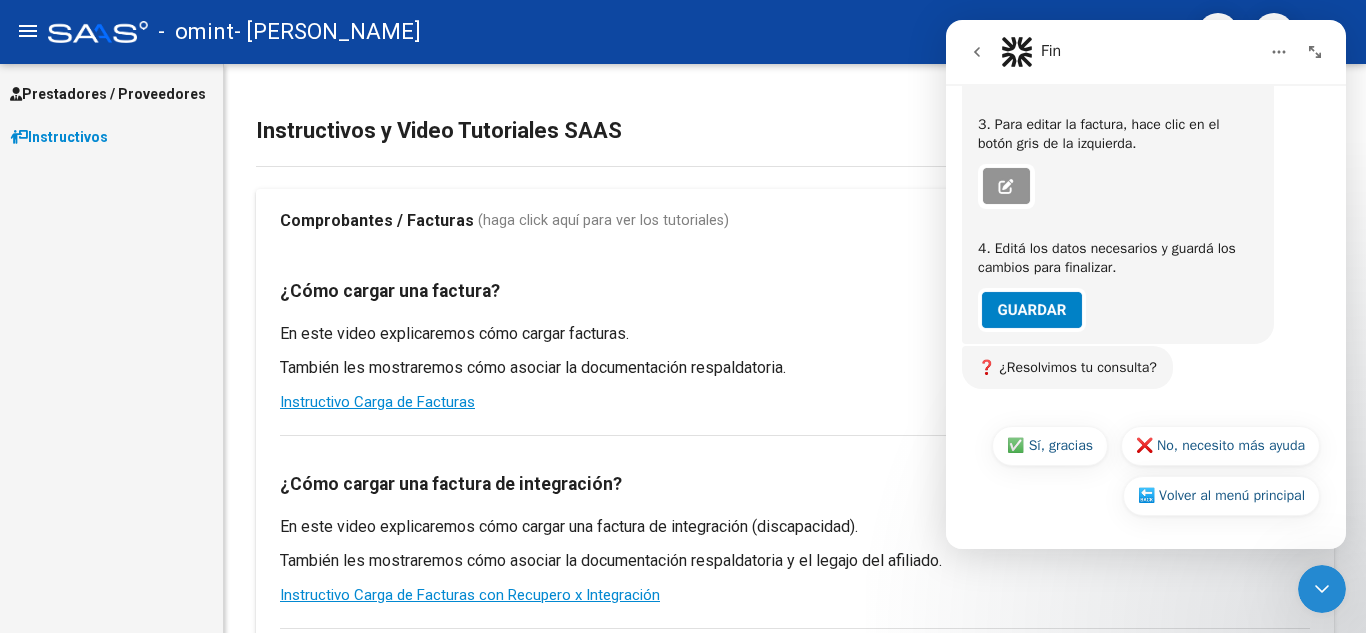 click at bounding box center [1006, 186] 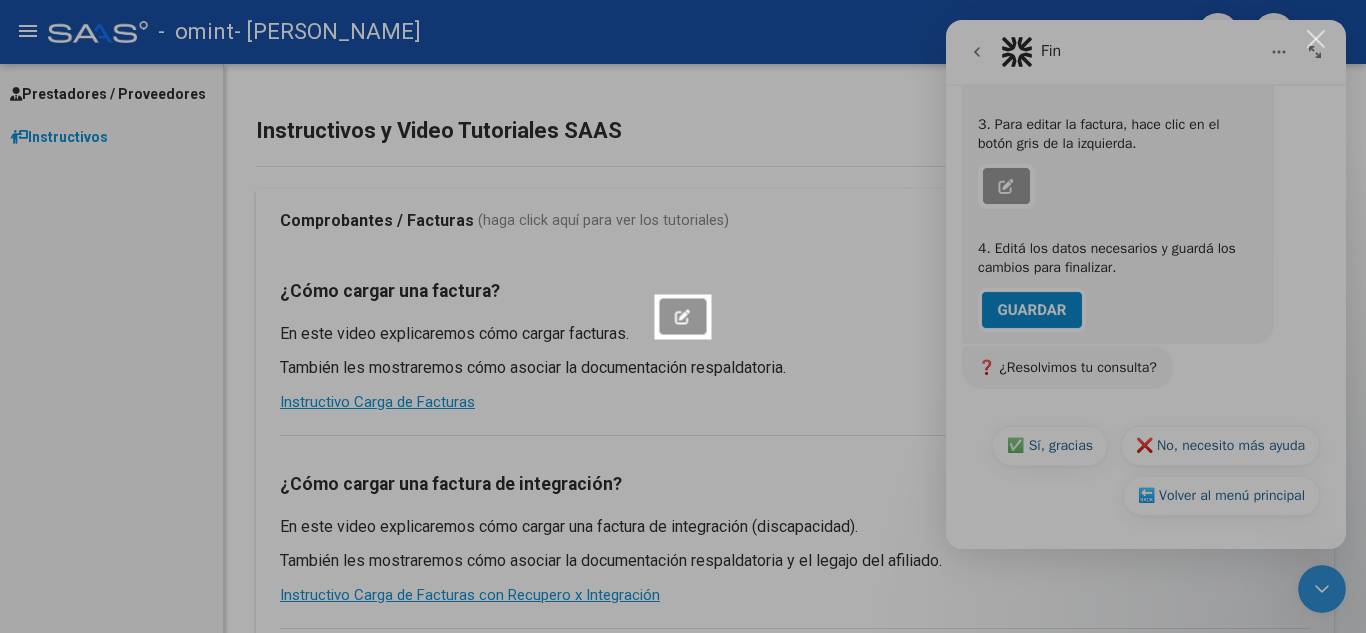 scroll, scrollTop: 0, scrollLeft: 0, axis: both 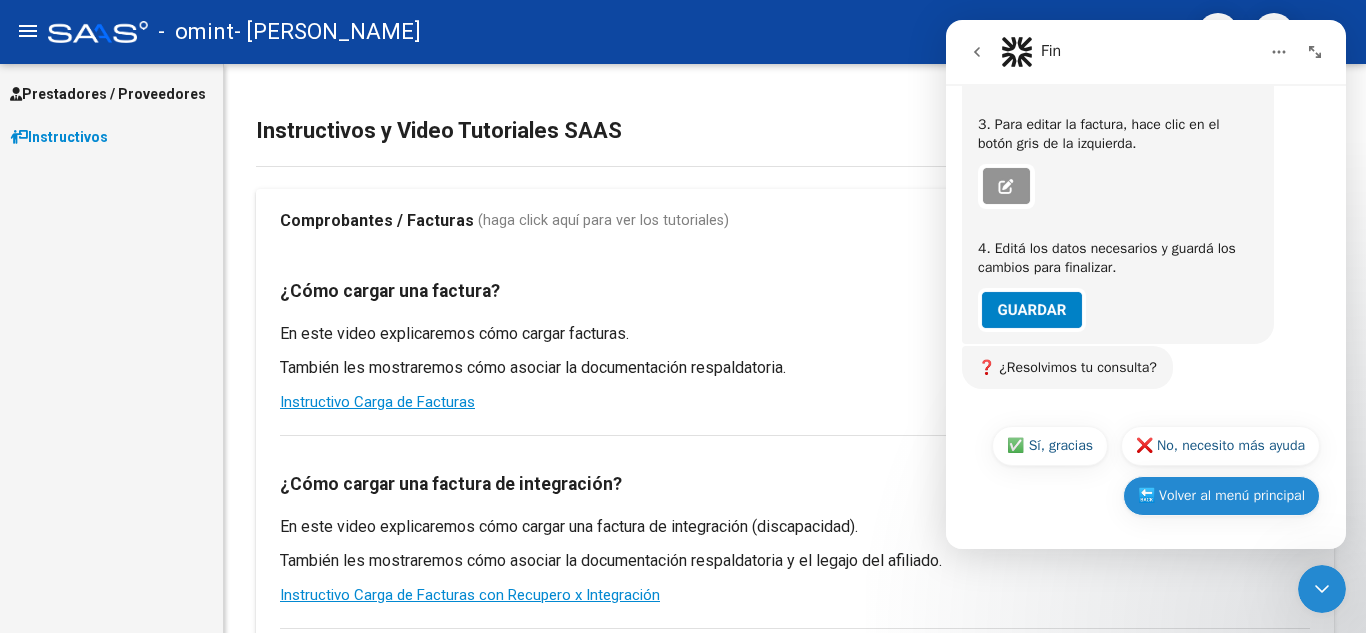 click on "🔙 Volver al menú principal" at bounding box center [1221, 496] 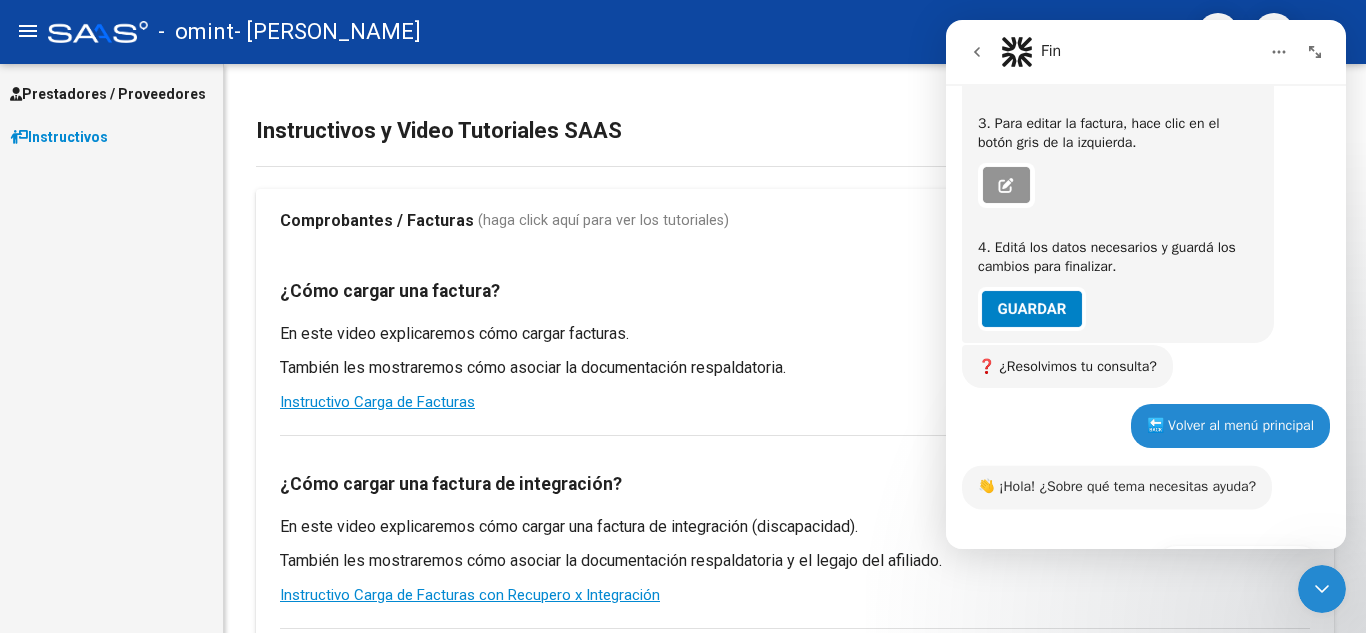scroll, scrollTop: 1149, scrollLeft: 0, axis: vertical 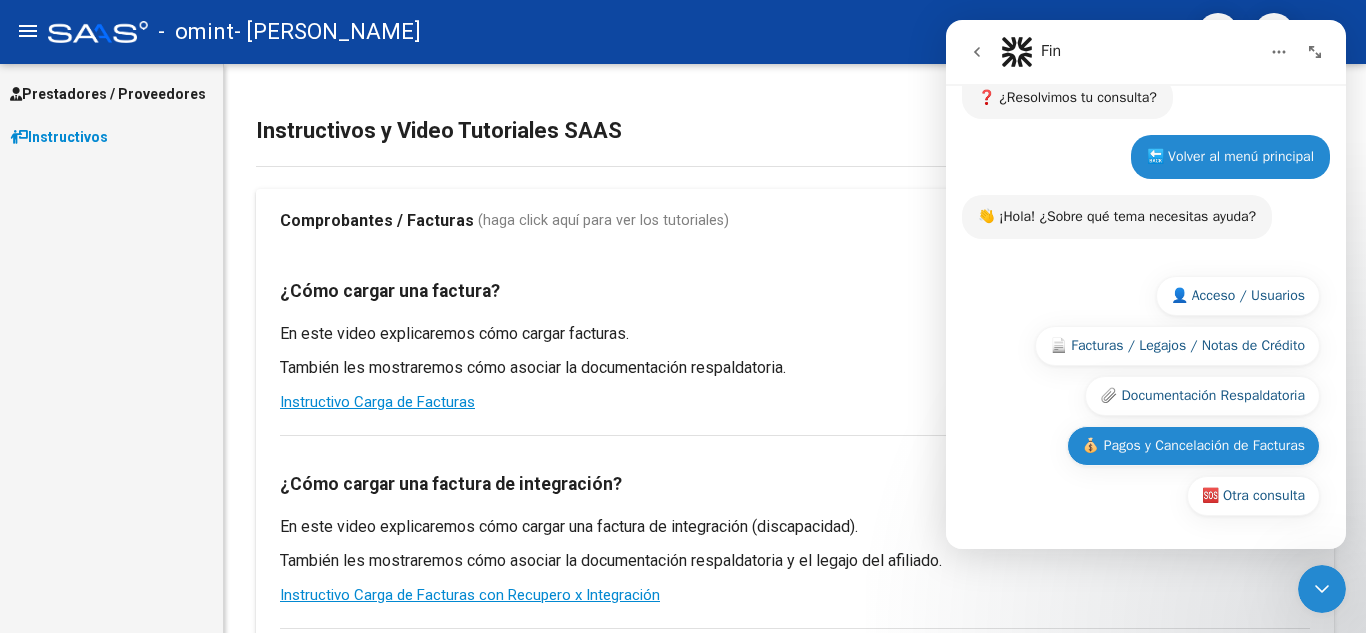 click on "💰 Pagos y Cancelación de Facturas" at bounding box center (1193, 446) 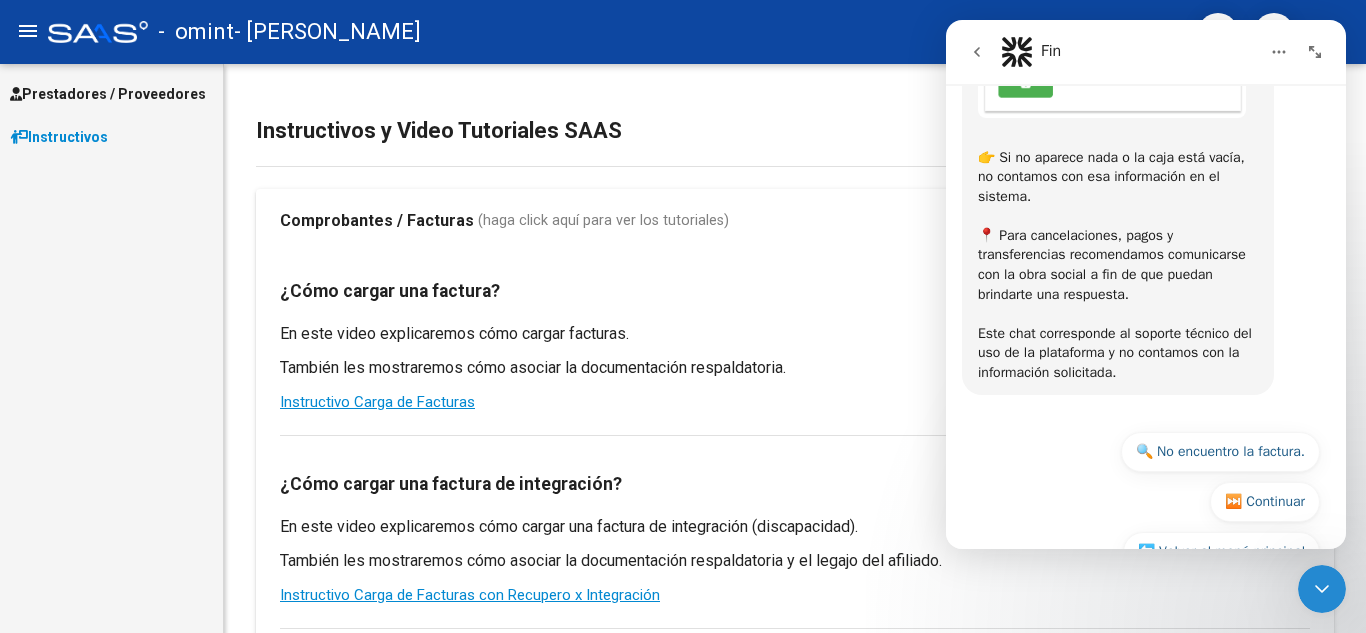 scroll, scrollTop: 2012, scrollLeft: 0, axis: vertical 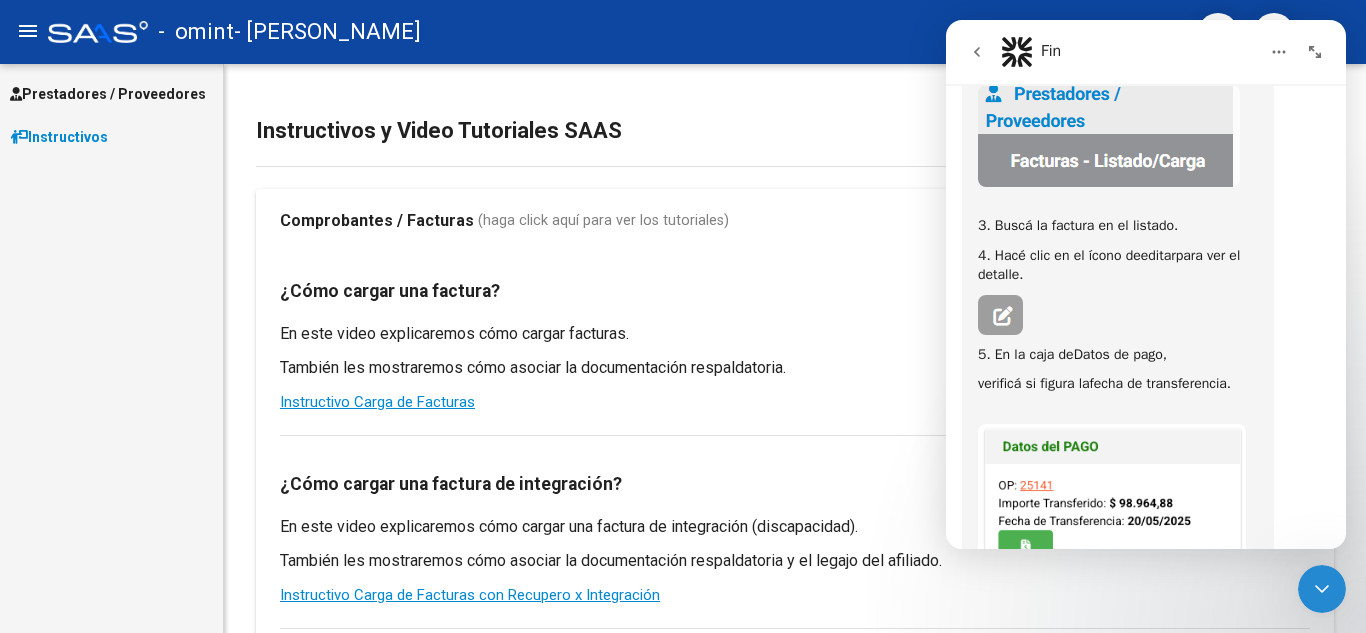 click at bounding box center (1000, 315) 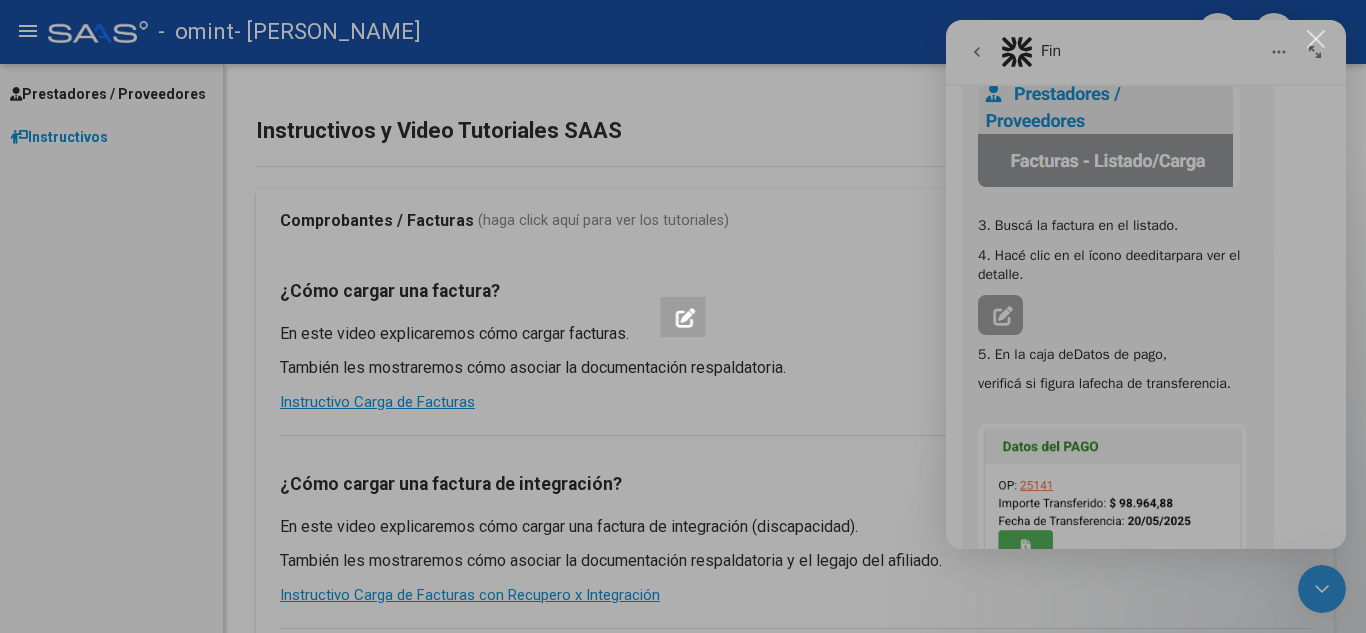 scroll, scrollTop: 0, scrollLeft: 0, axis: both 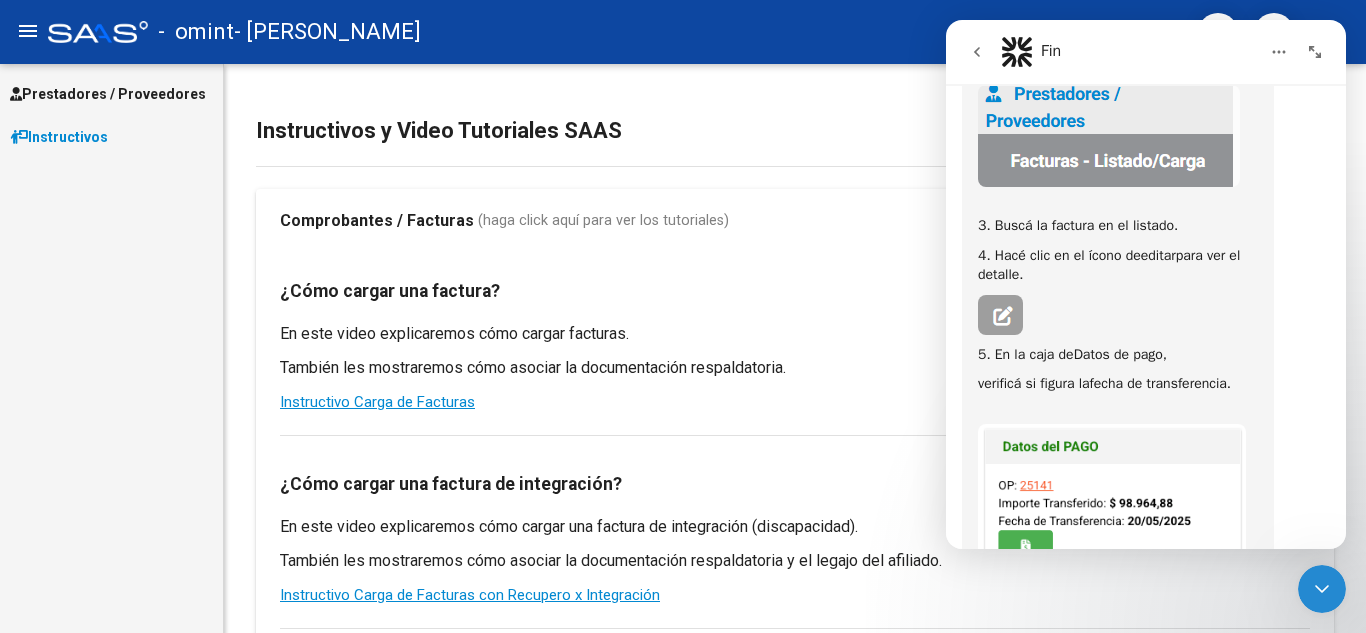 click at bounding box center (1000, 315) 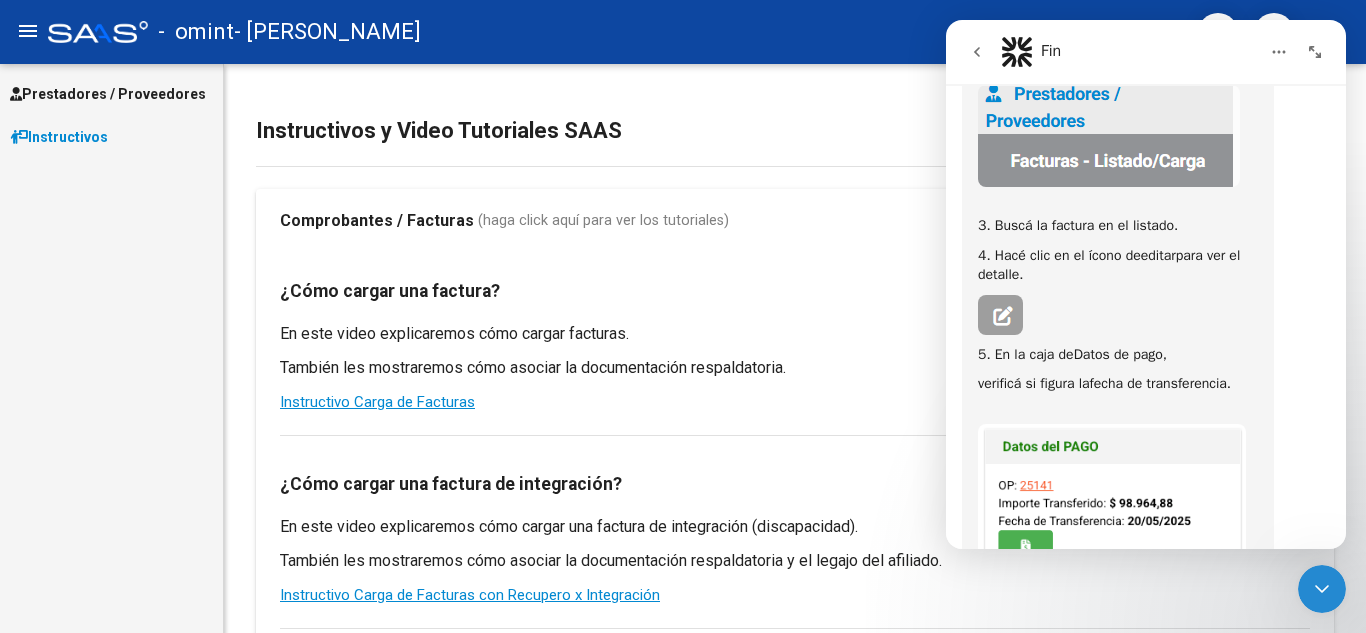 scroll, scrollTop: 0, scrollLeft: 0, axis: both 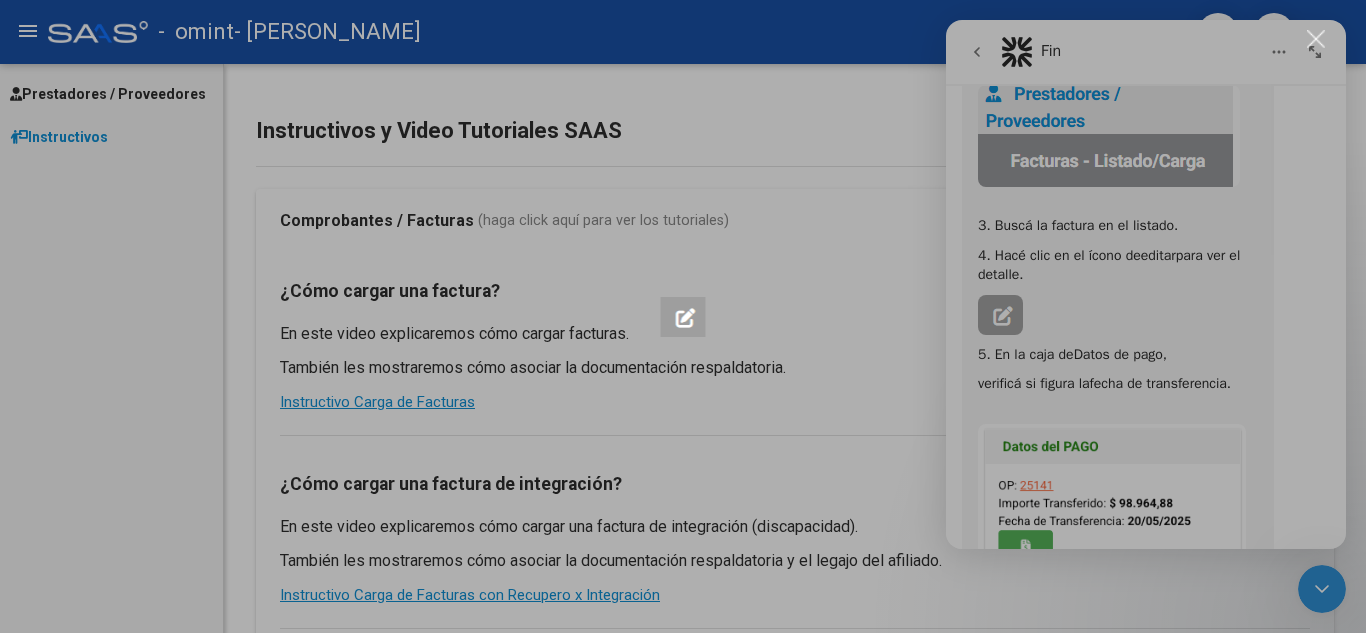 click at bounding box center [683, 316] 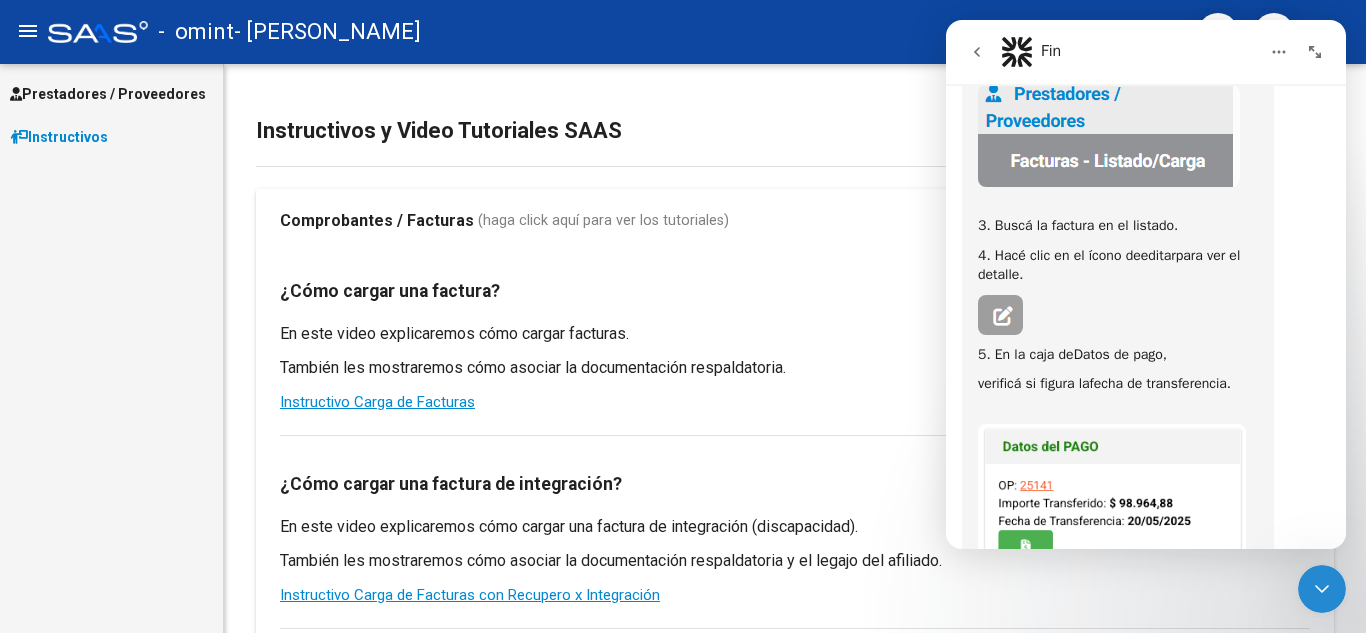click at bounding box center [1112, 503] 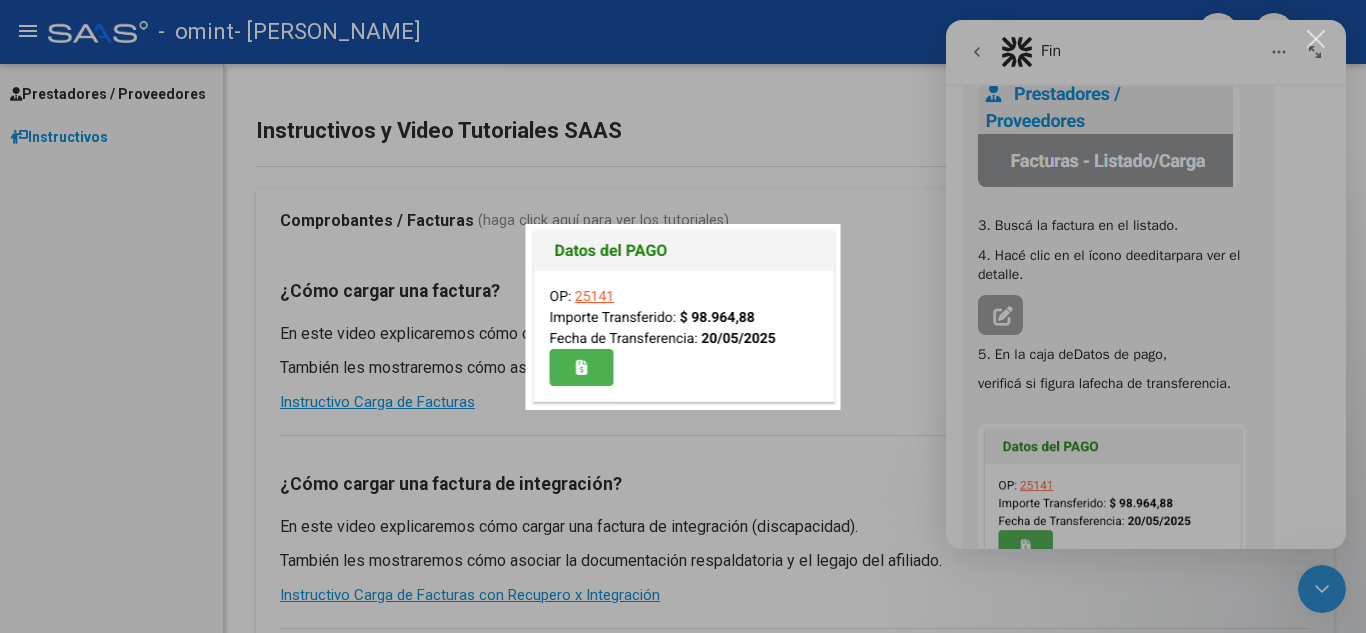 scroll, scrollTop: 0, scrollLeft: 0, axis: both 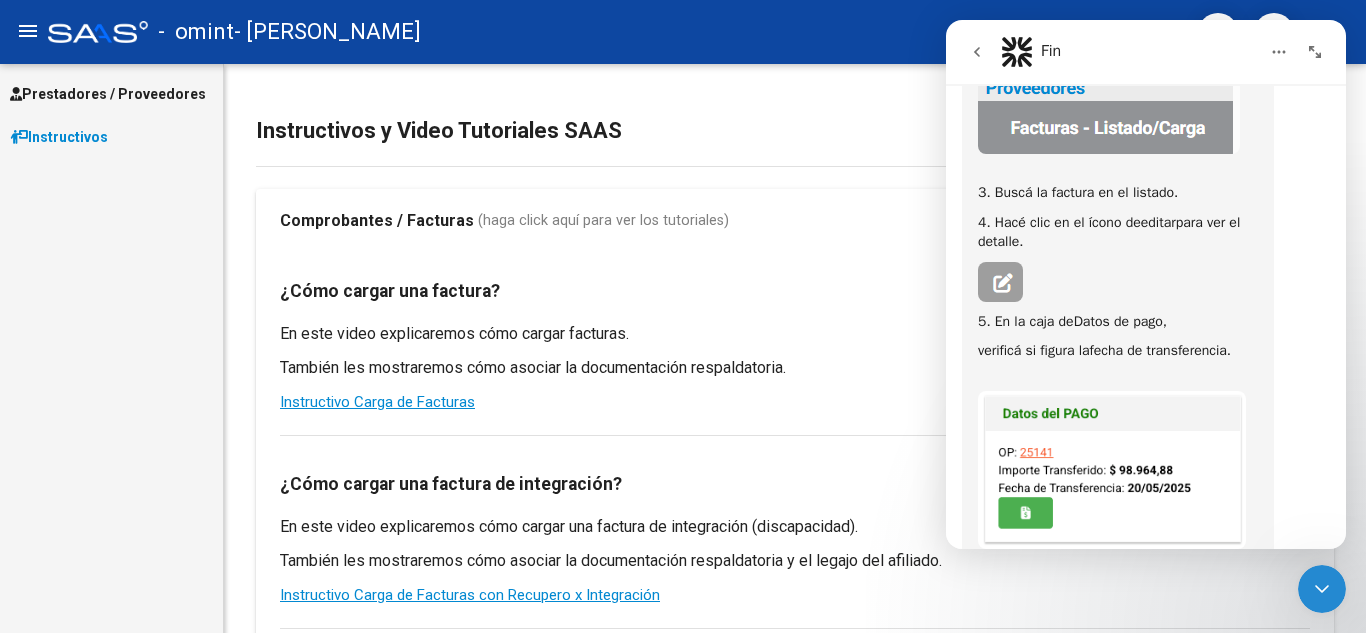 click at bounding box center (1315, 52) 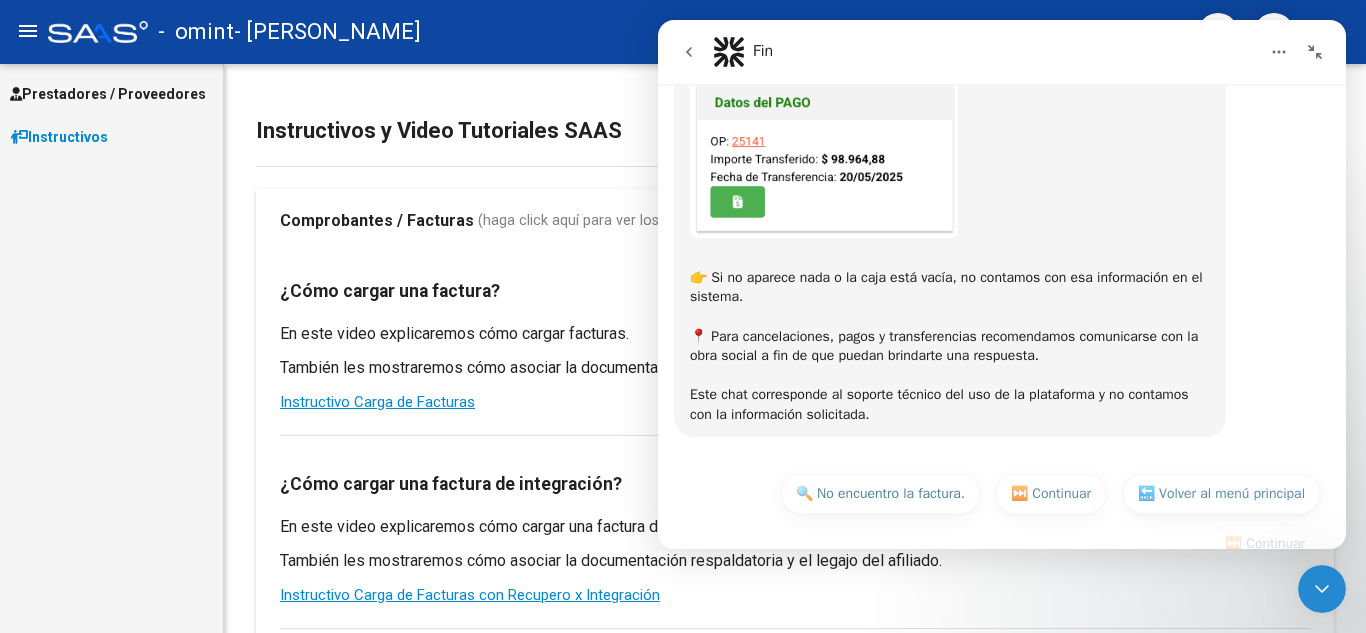 scroll, scrollTop: 1658, scrollLeft: 0, axis: vertical 